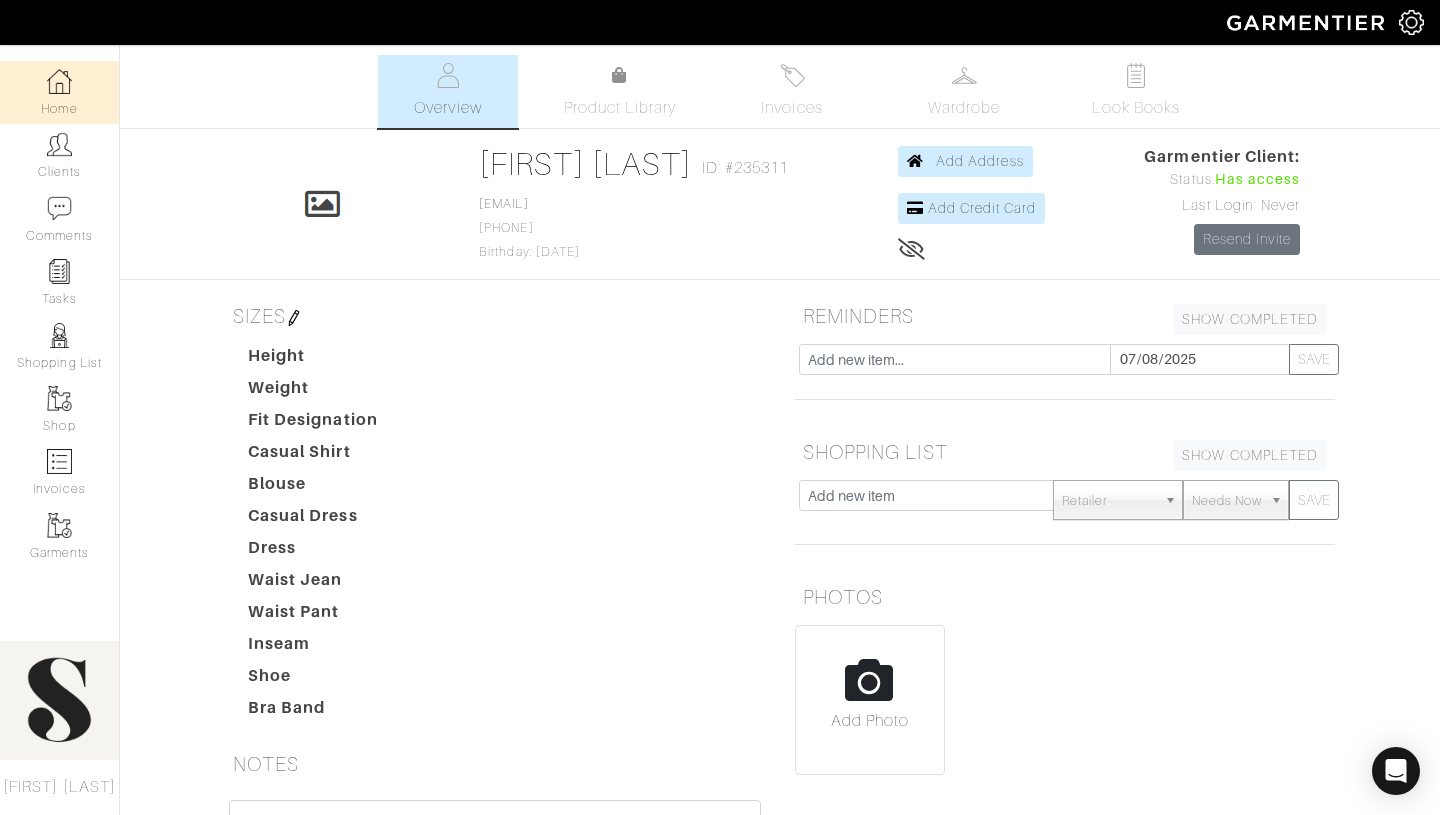 scroll, scrollTop: 0, scrollLeft: 0, axis: both 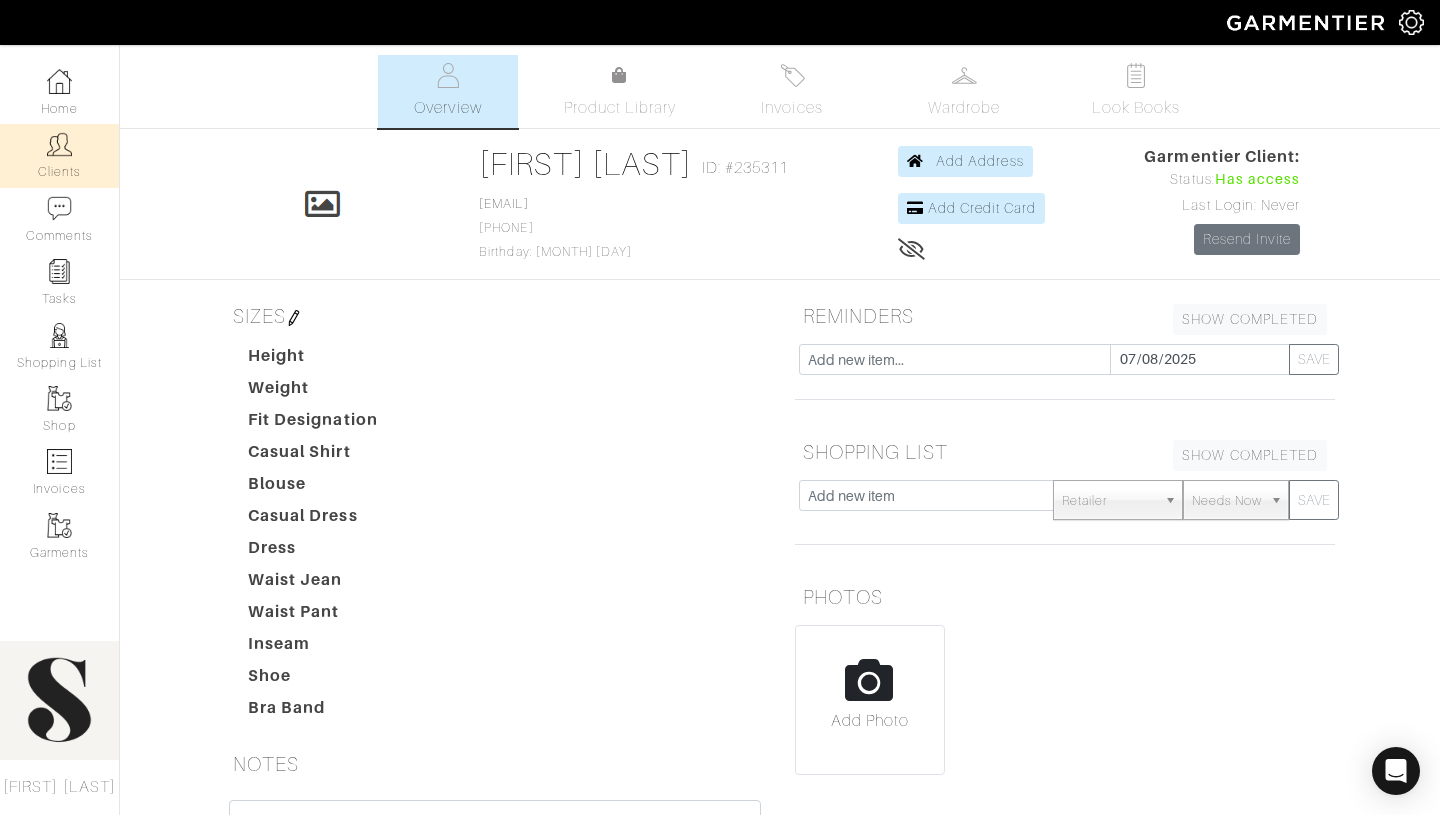 click on "Clients" at bounding box center [59, 155] 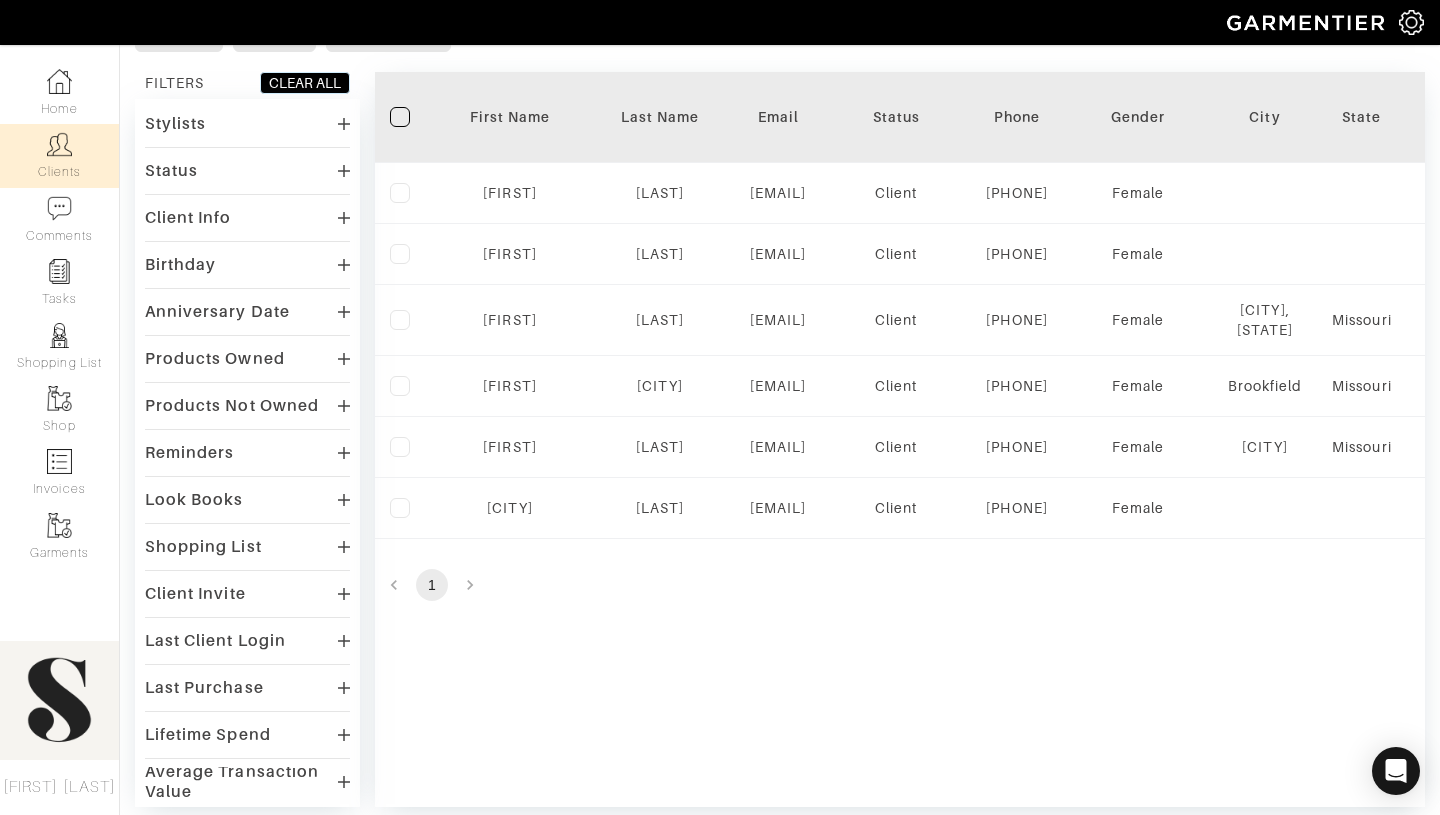 scroll, scrollTop: 162, scrollLeft: 0, axis: vertical 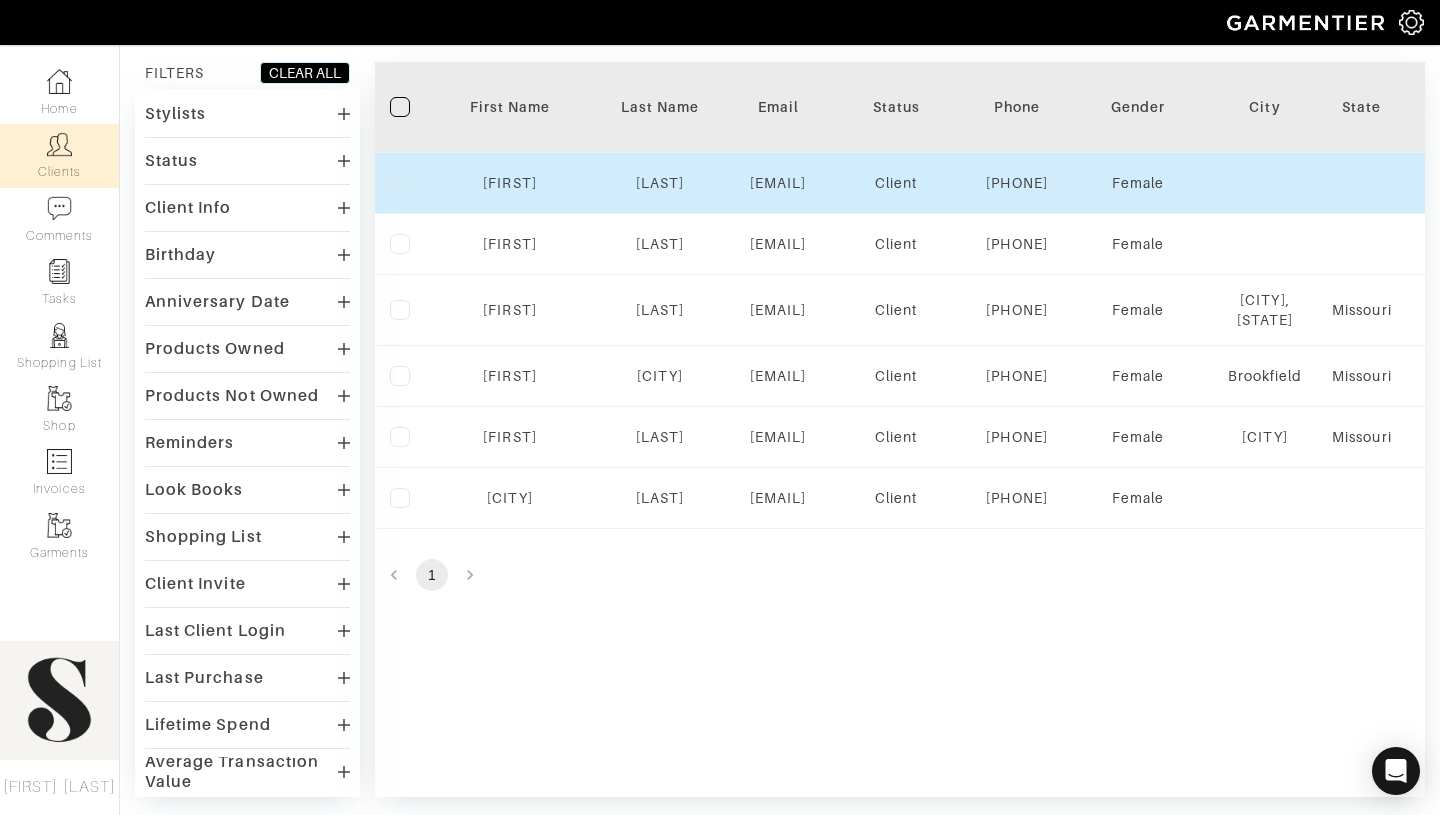 click at bounding box center (400, 183) 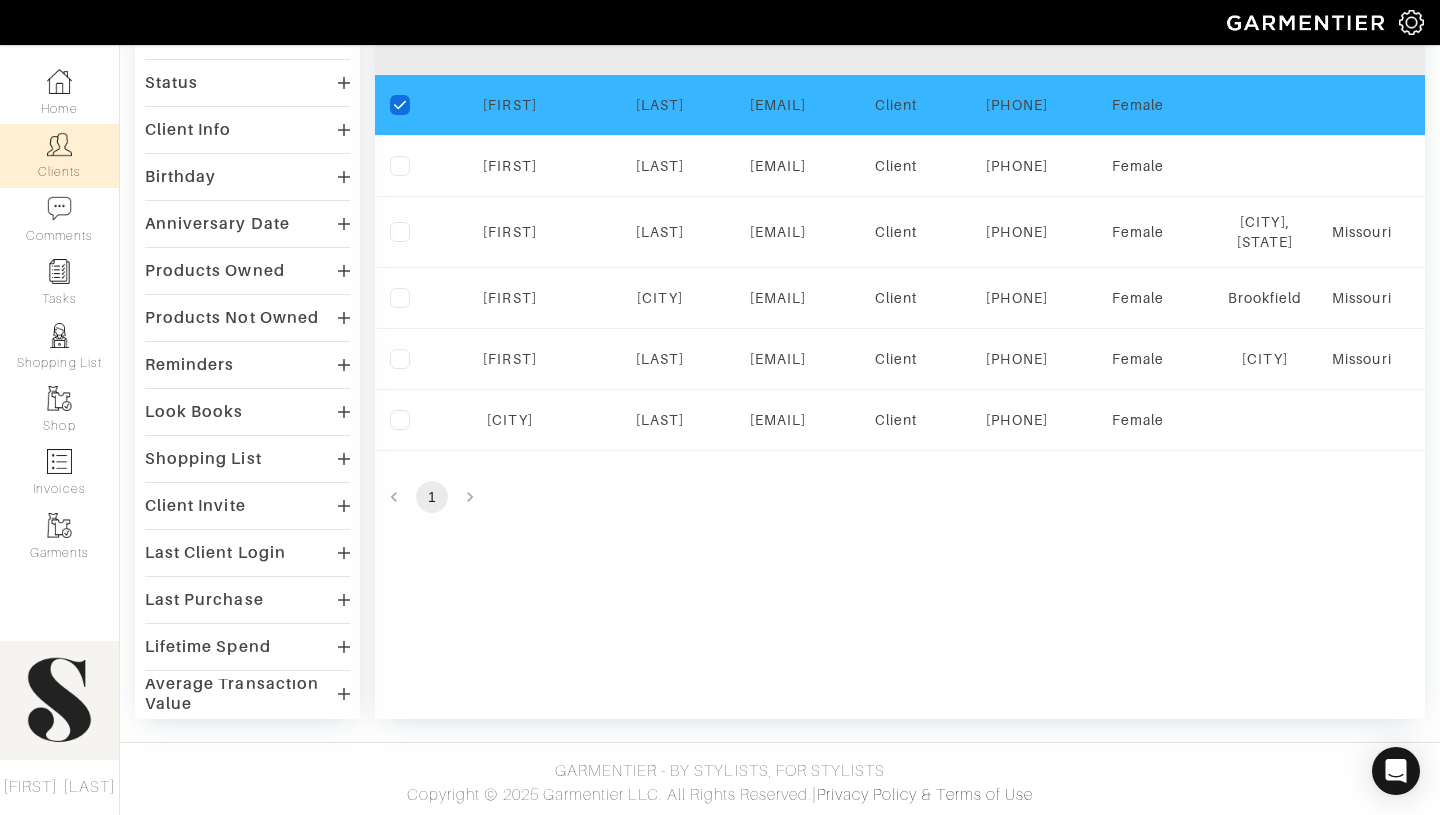 scroll, scrollTop: 19, scrollLeft: 0, axis: vertical 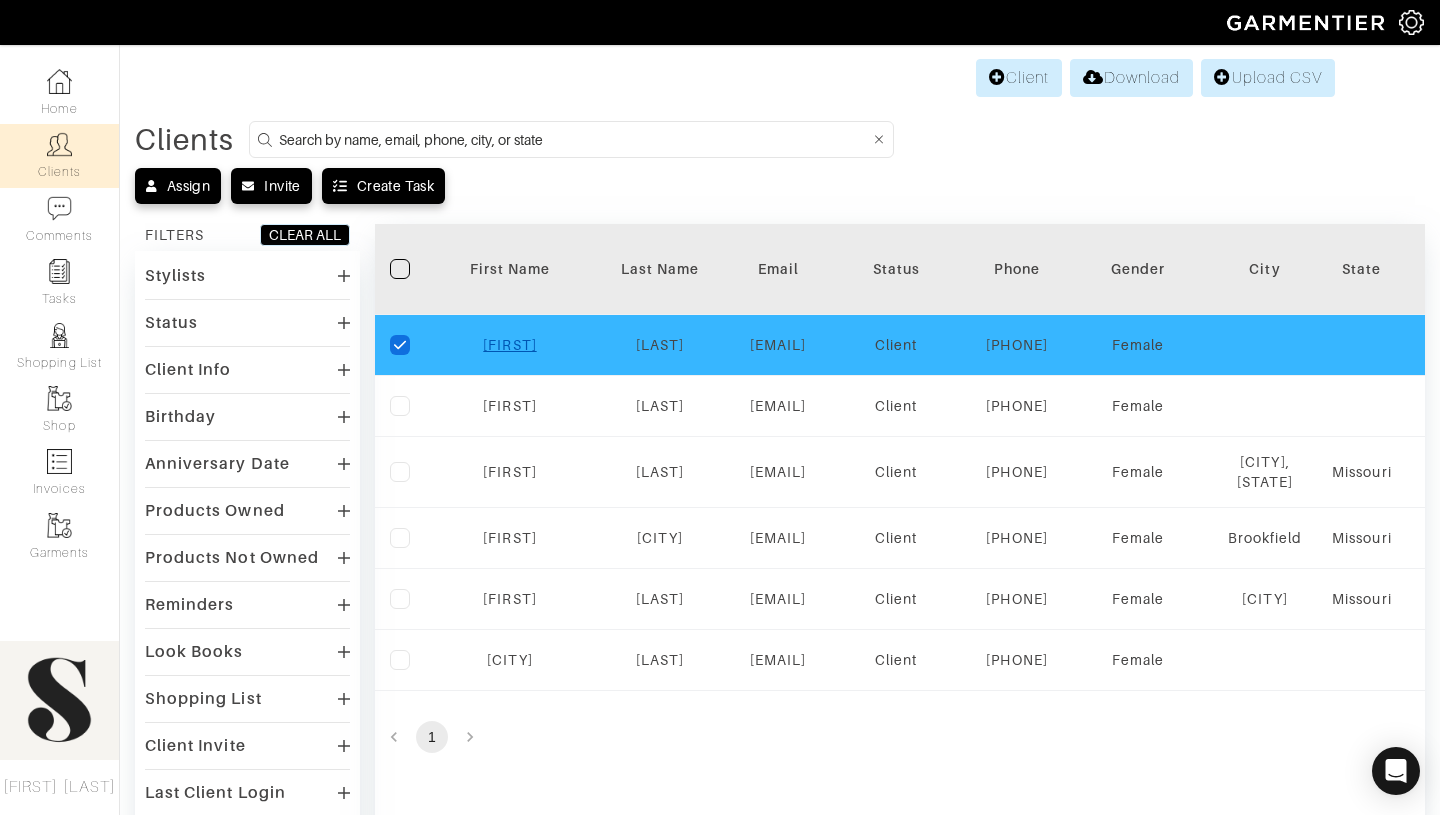 click on "Brianna" at bounding box center (509, 345) 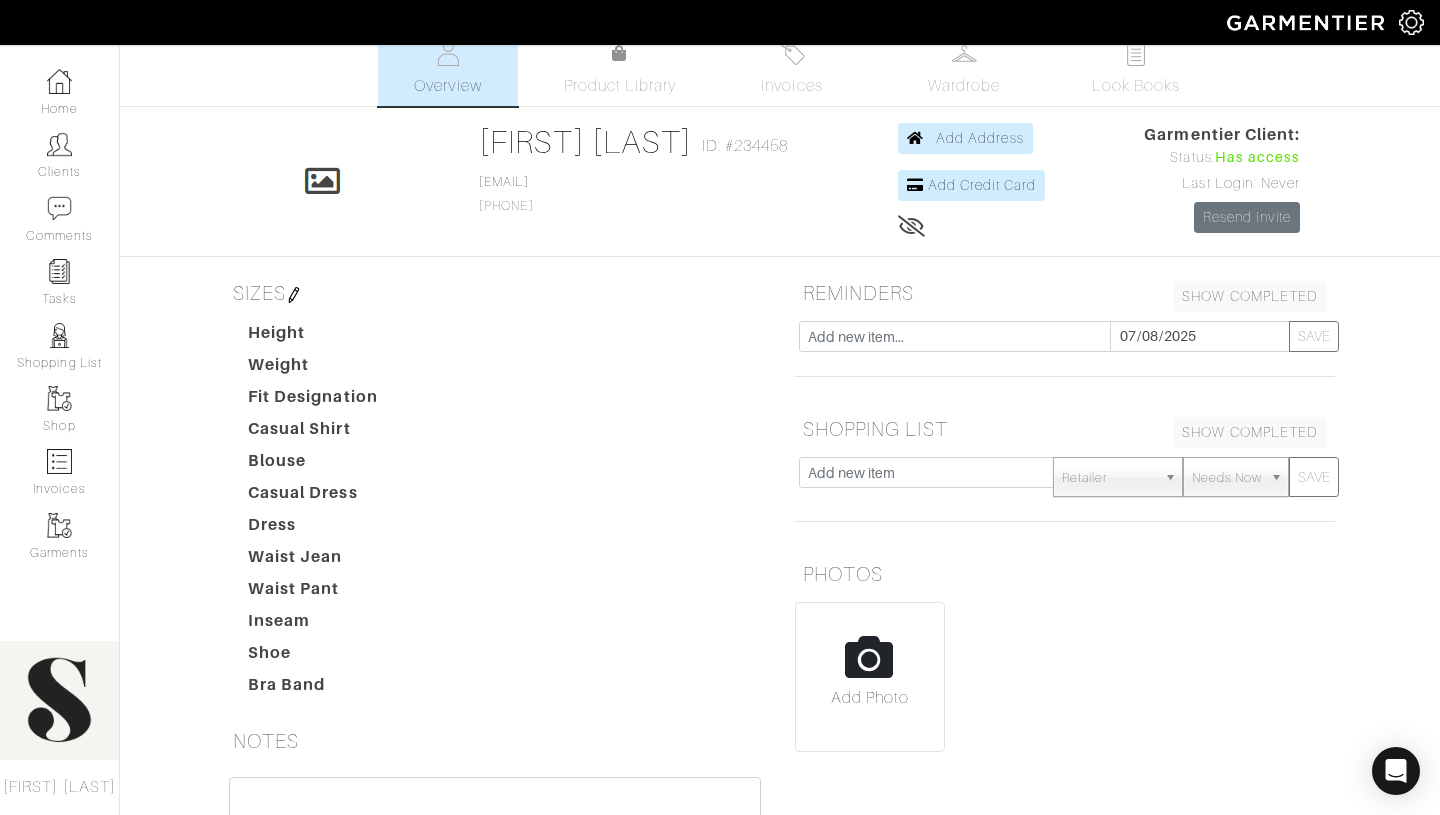 scroll, scrollTop: 0, scrollLeft: 0, axis: both 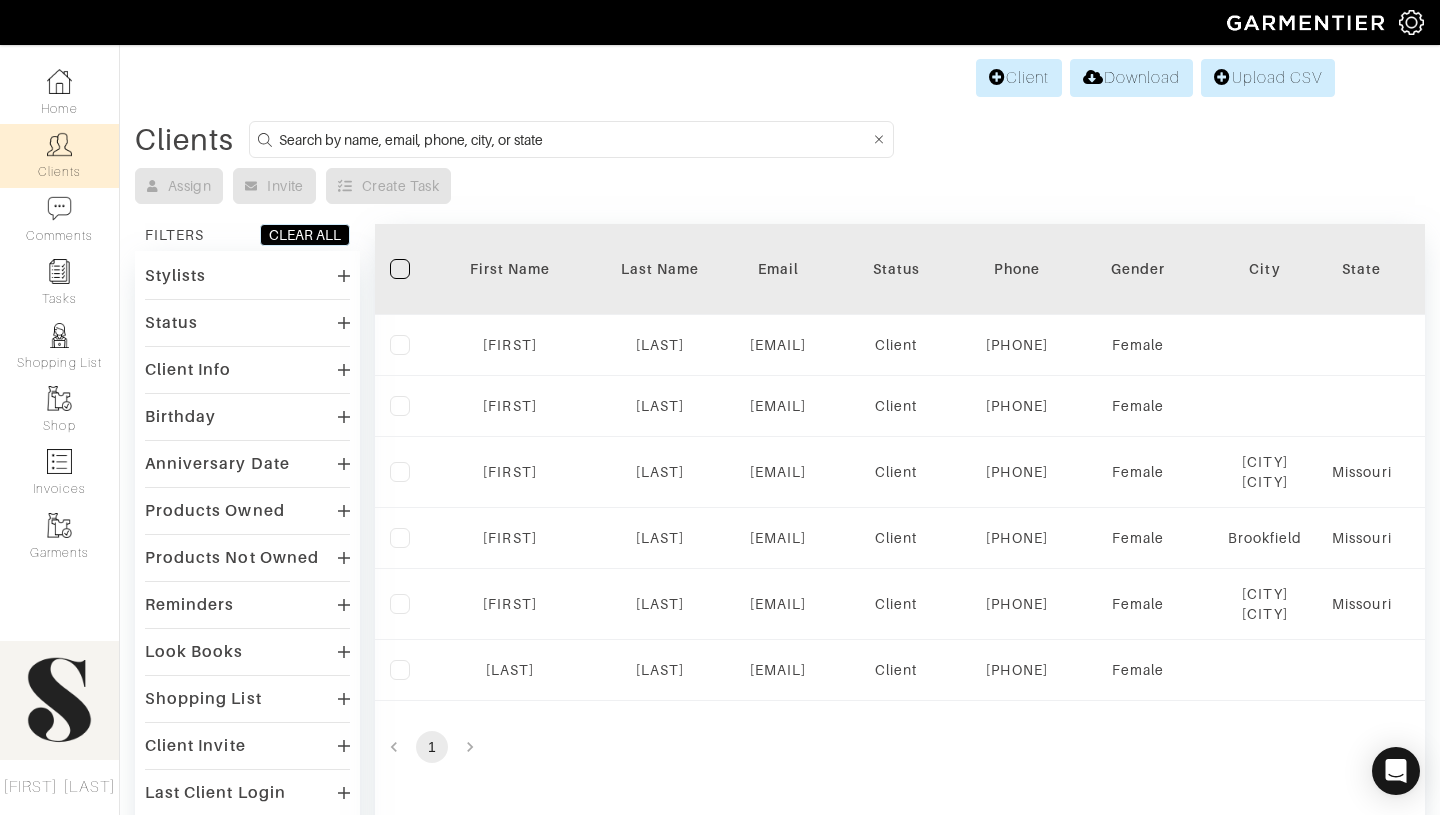 click at bounding box center (400, 269) 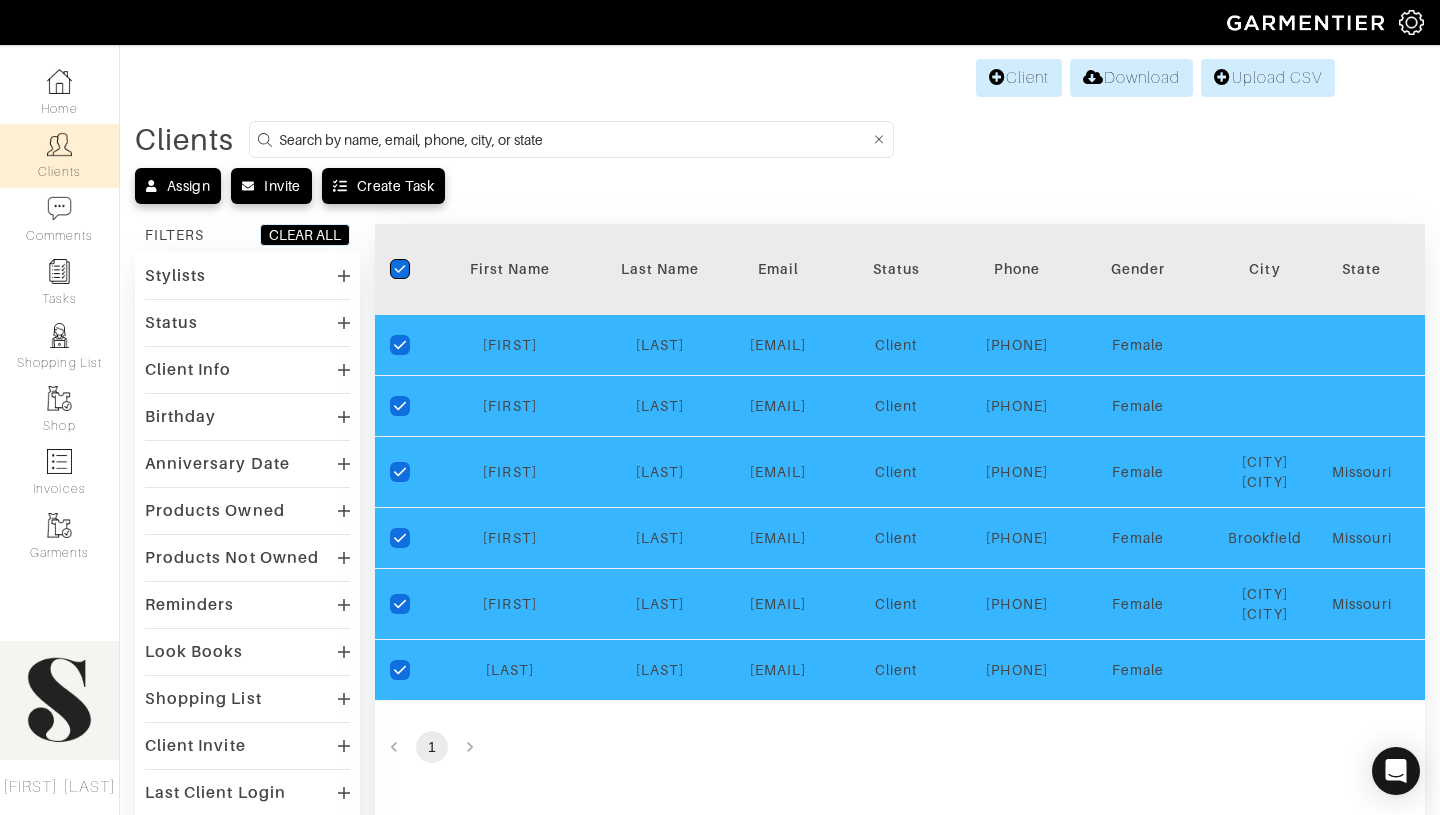 click on "checkedIcon" at bounding box center (400, 269) 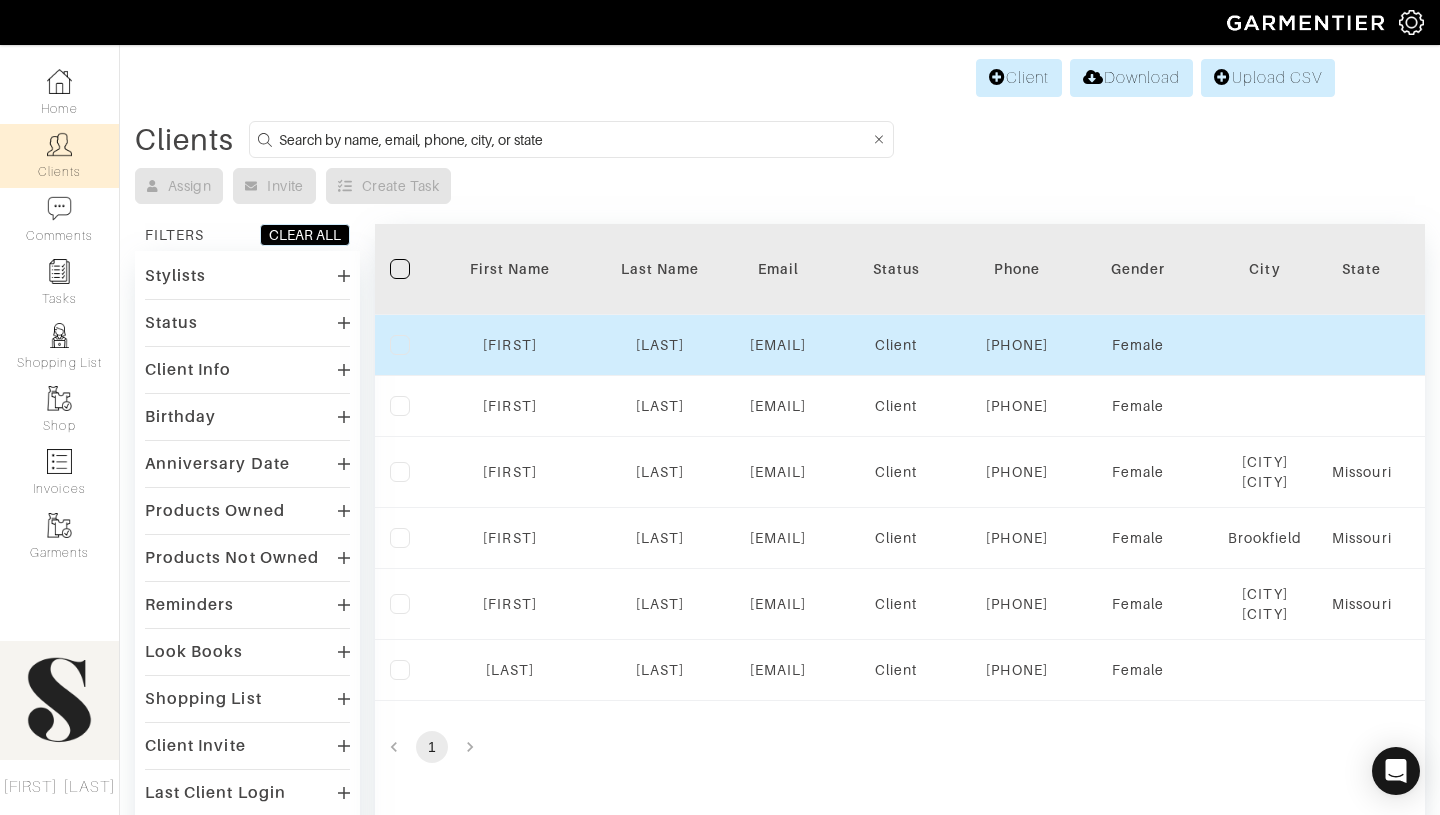 click at bounding box center [400, 345] 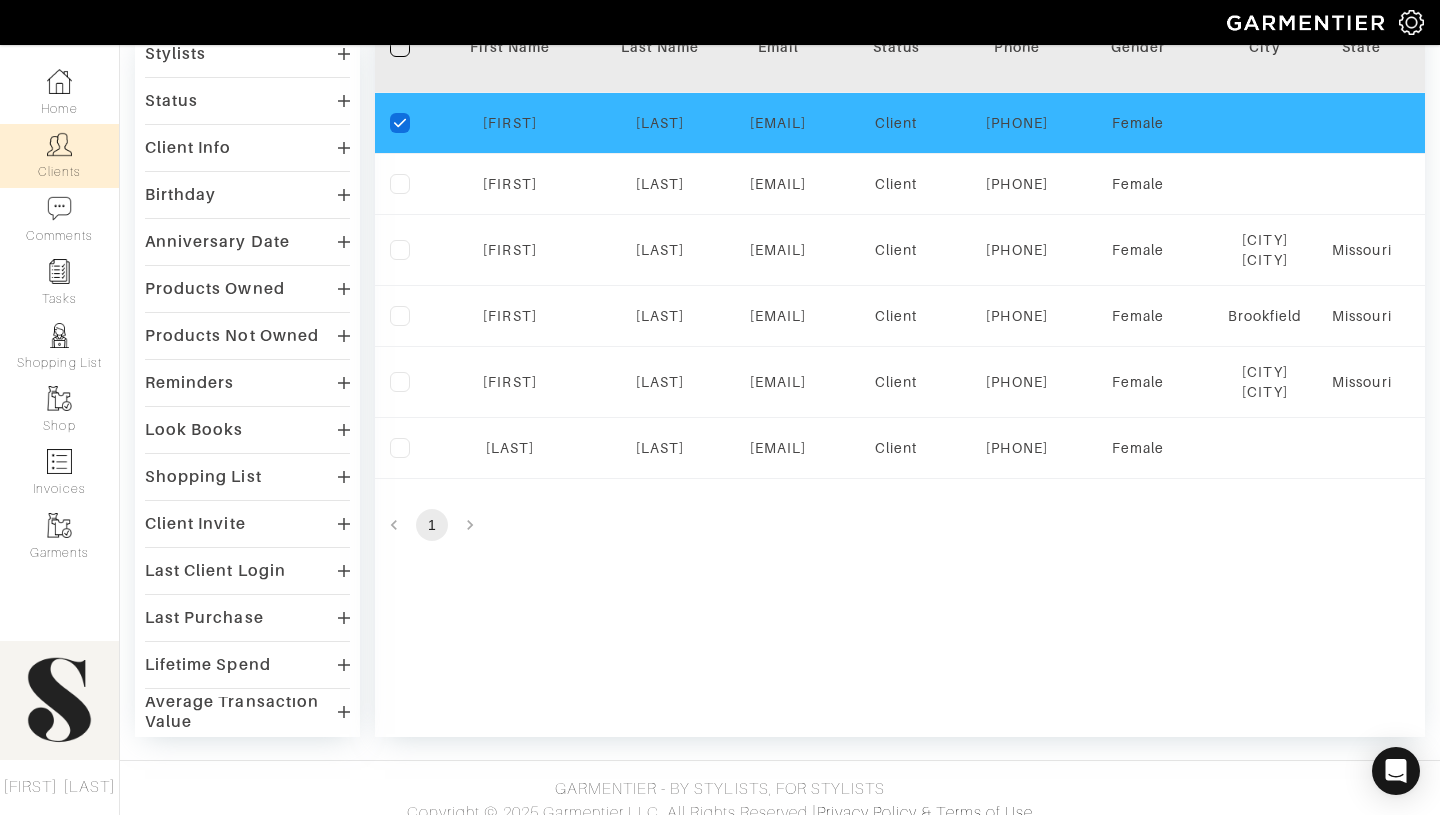 scroll, scrollTop: 134, scrollLeft: 0, axis: vertical 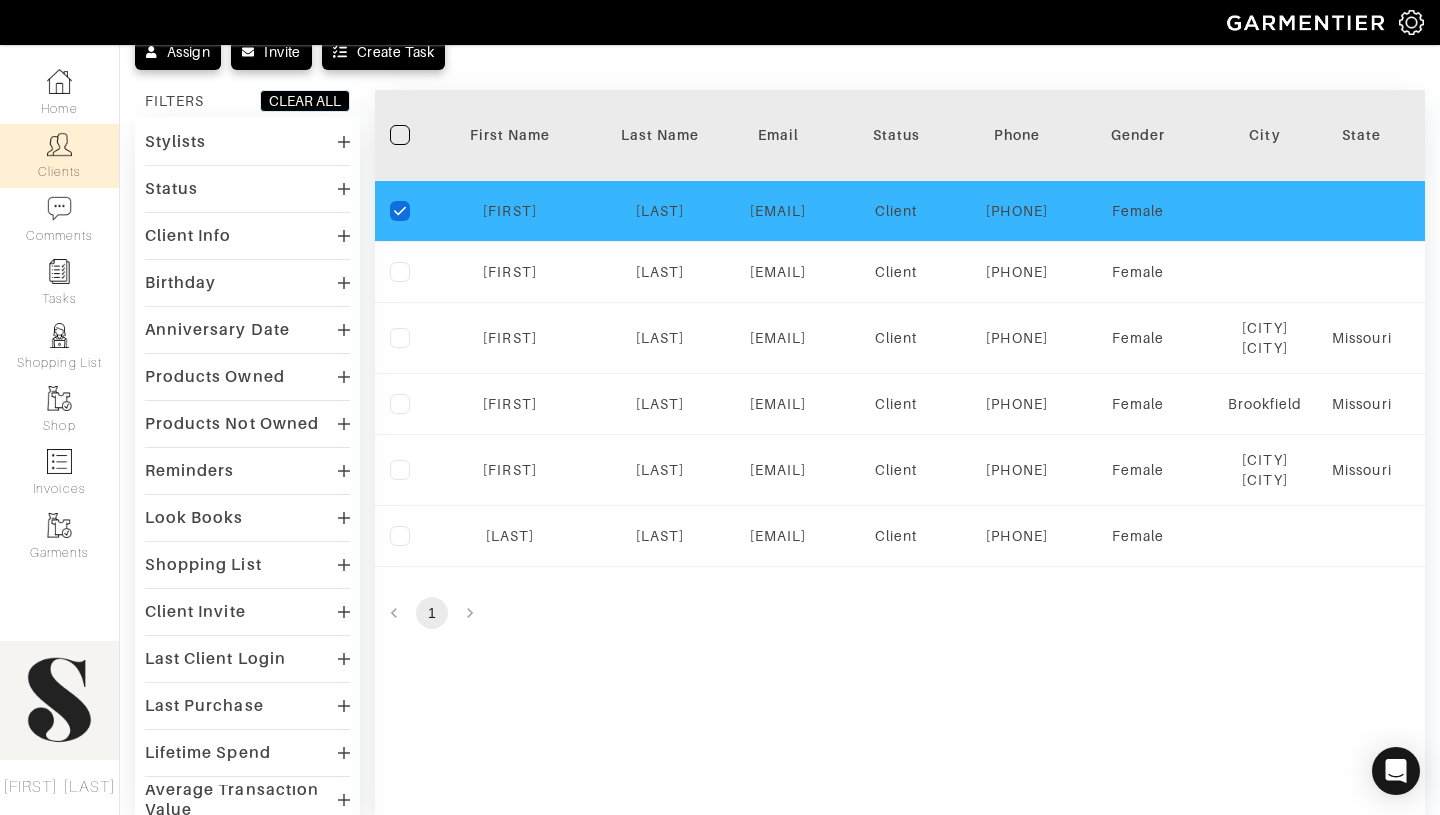 click on "checkedIcon" at bounding box center [405, 211] 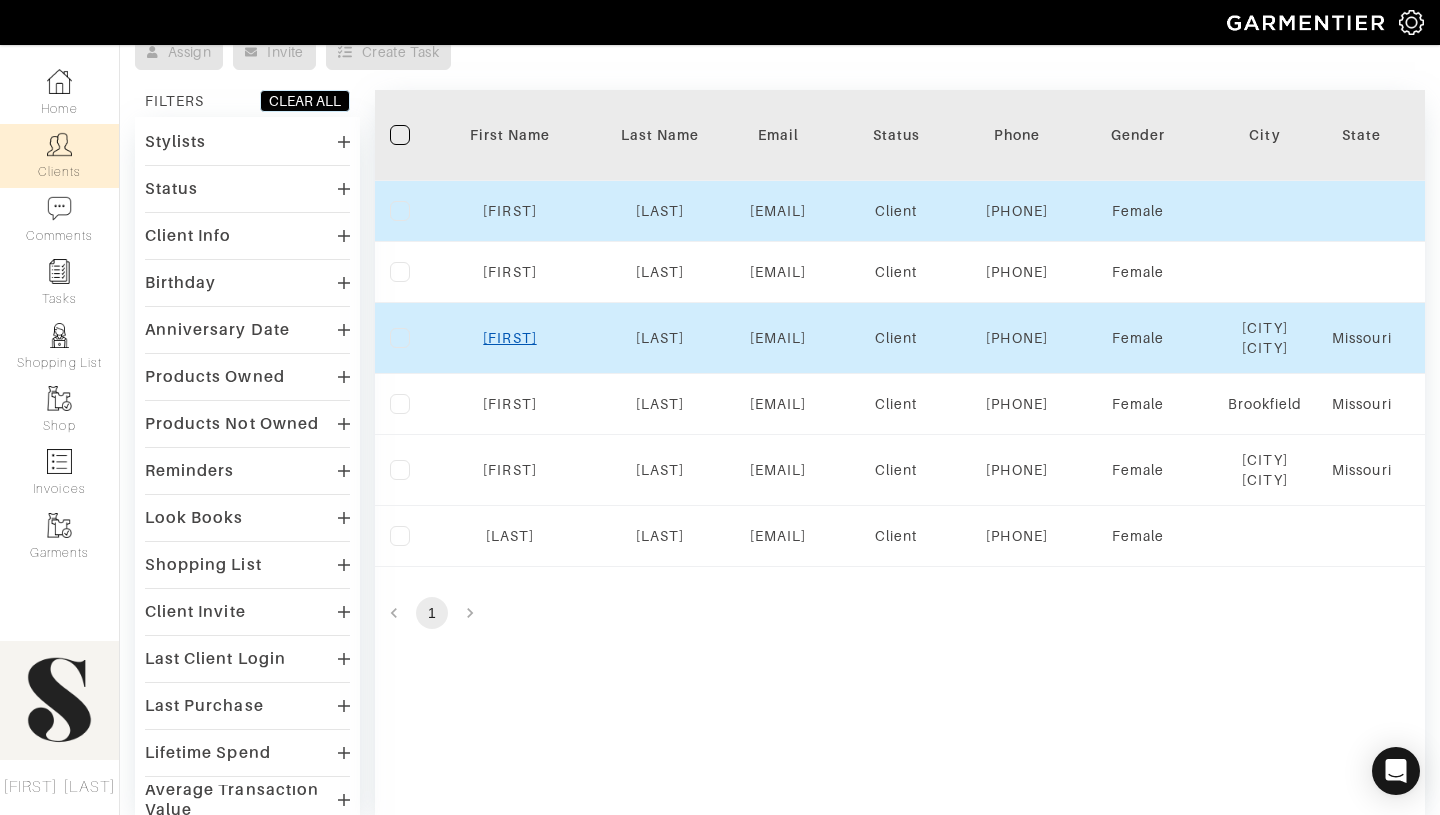 click on "Lindsey" at bounding box center (509, 338) 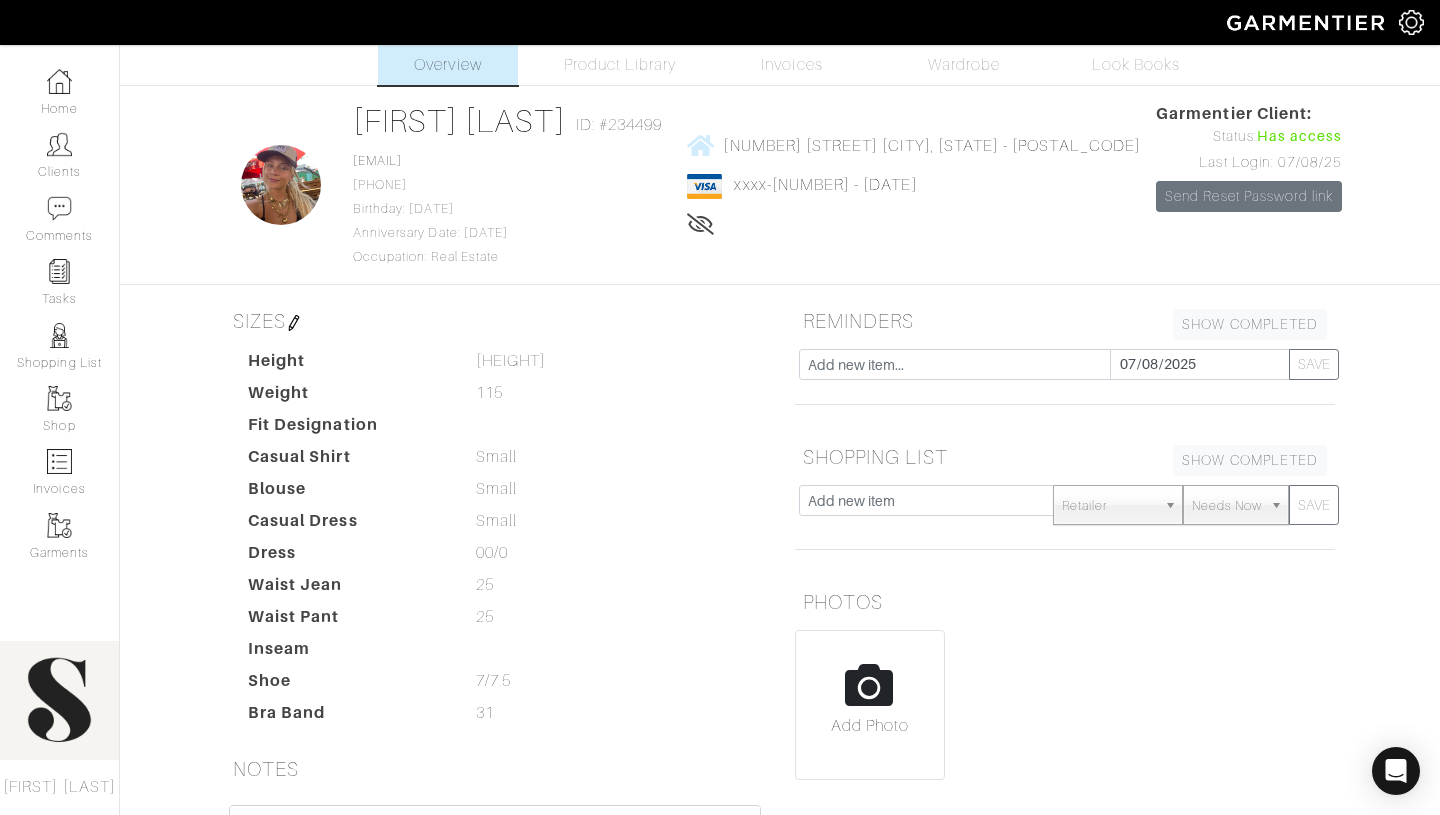 scroll, scrollTop: 0, scrollLeft: 0, axis: both 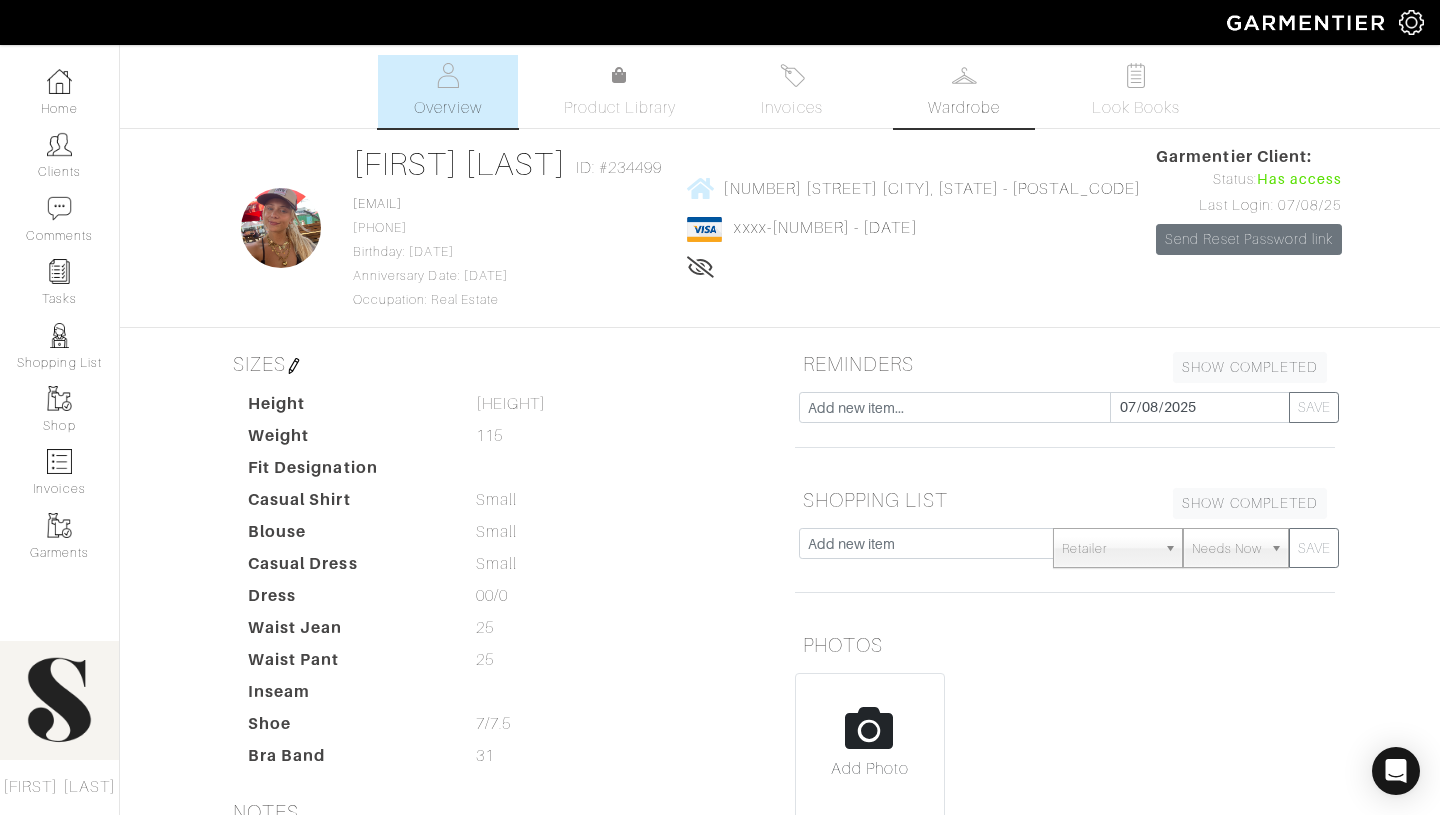 click on "Wardrobe" at bounding box center (964, 108) 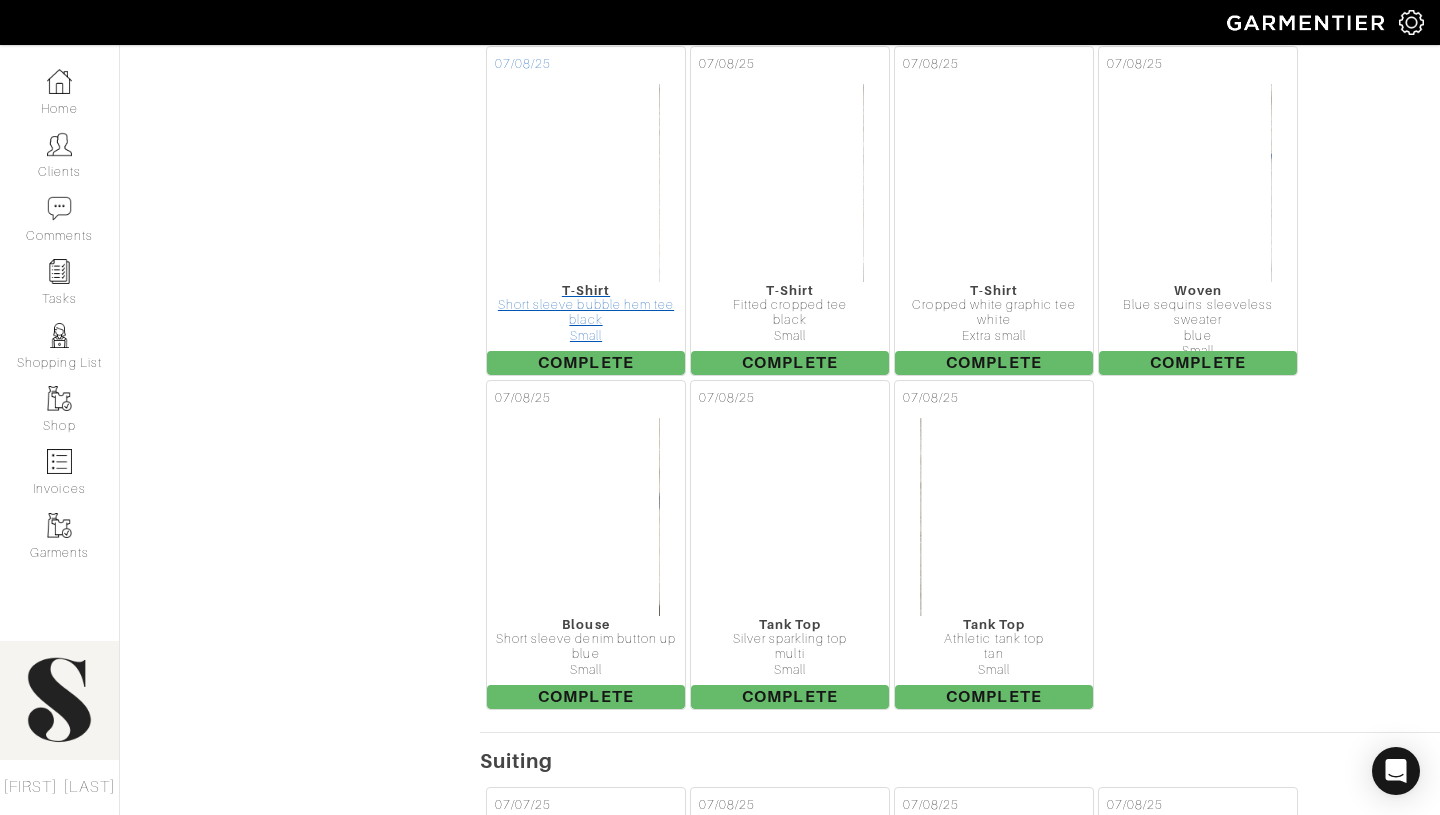 scroll, scrollTop: 3702, scrollLeft: 0, axis: vertical 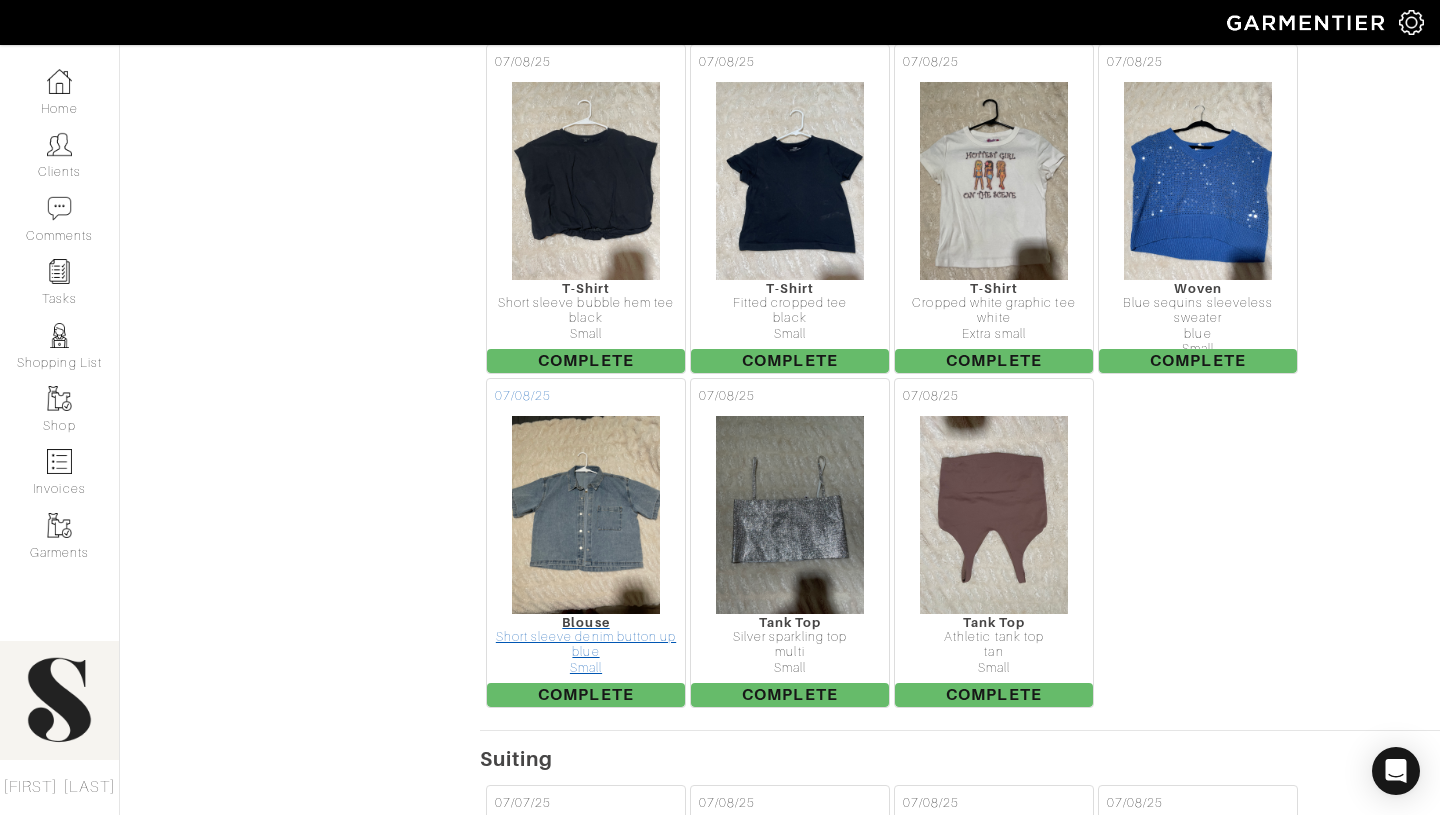 click at bounding box center (586, 515) 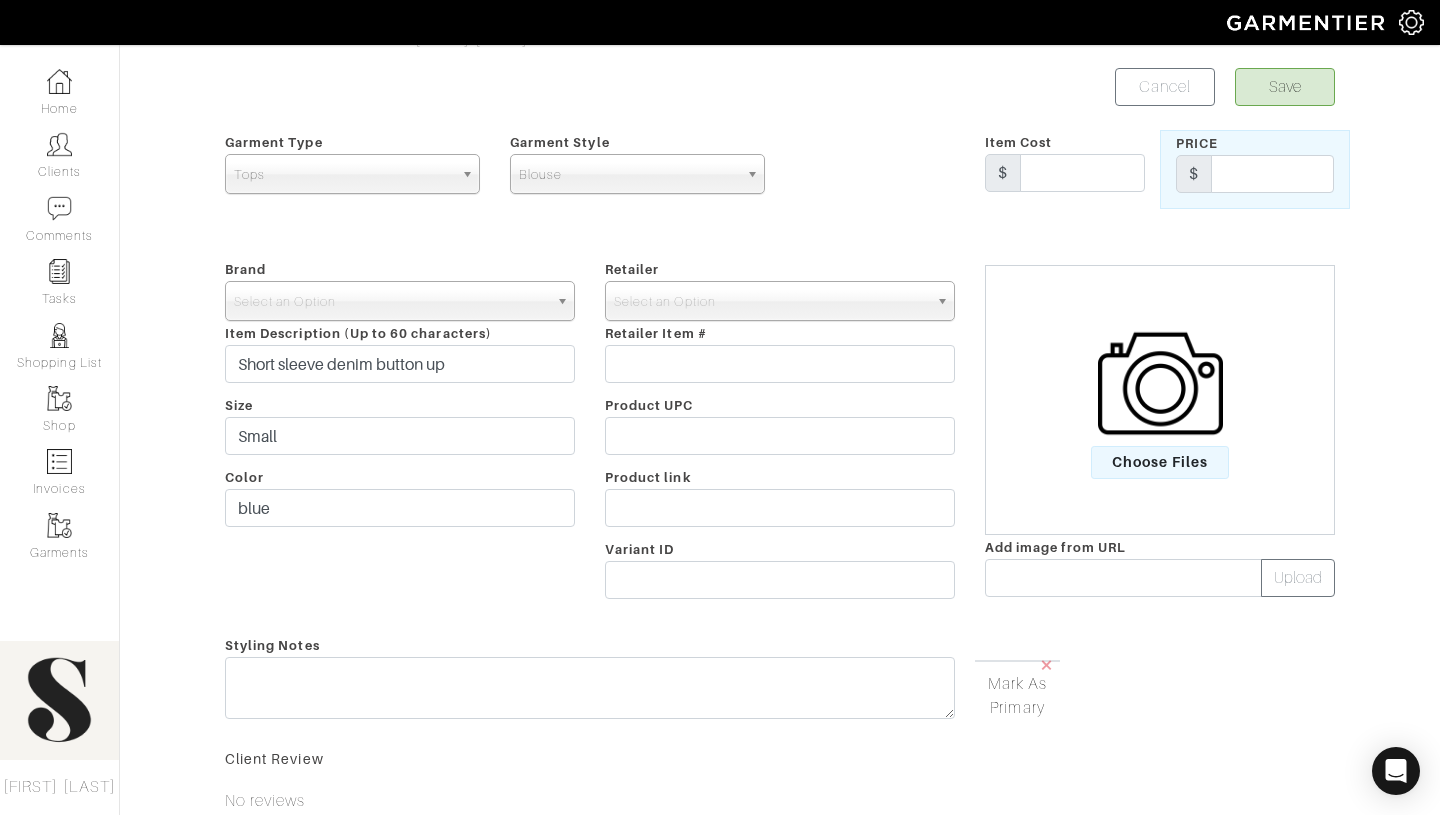 scroll, scrollTop: 0, scrollLeft: 0, axis: both 